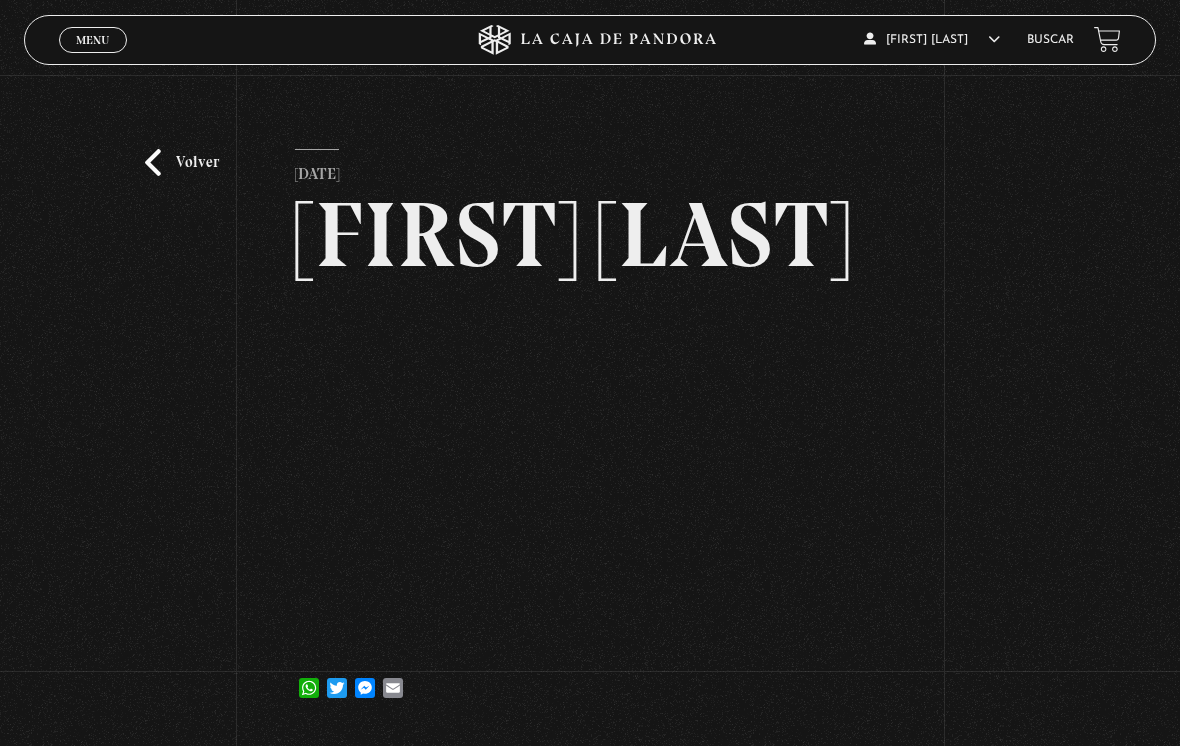 scroll, scrollTop: 139, scrollLeft: 0, axis: vertical 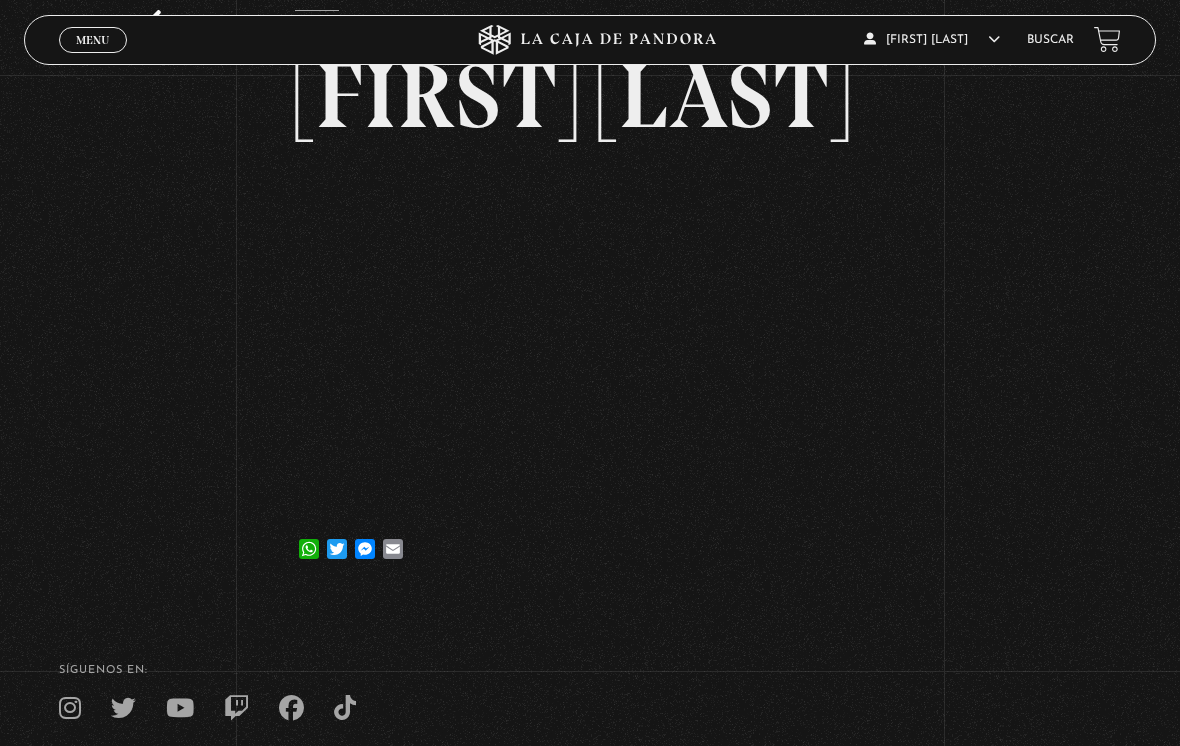 click on "Buscar" at bounding box center [1050, 40] 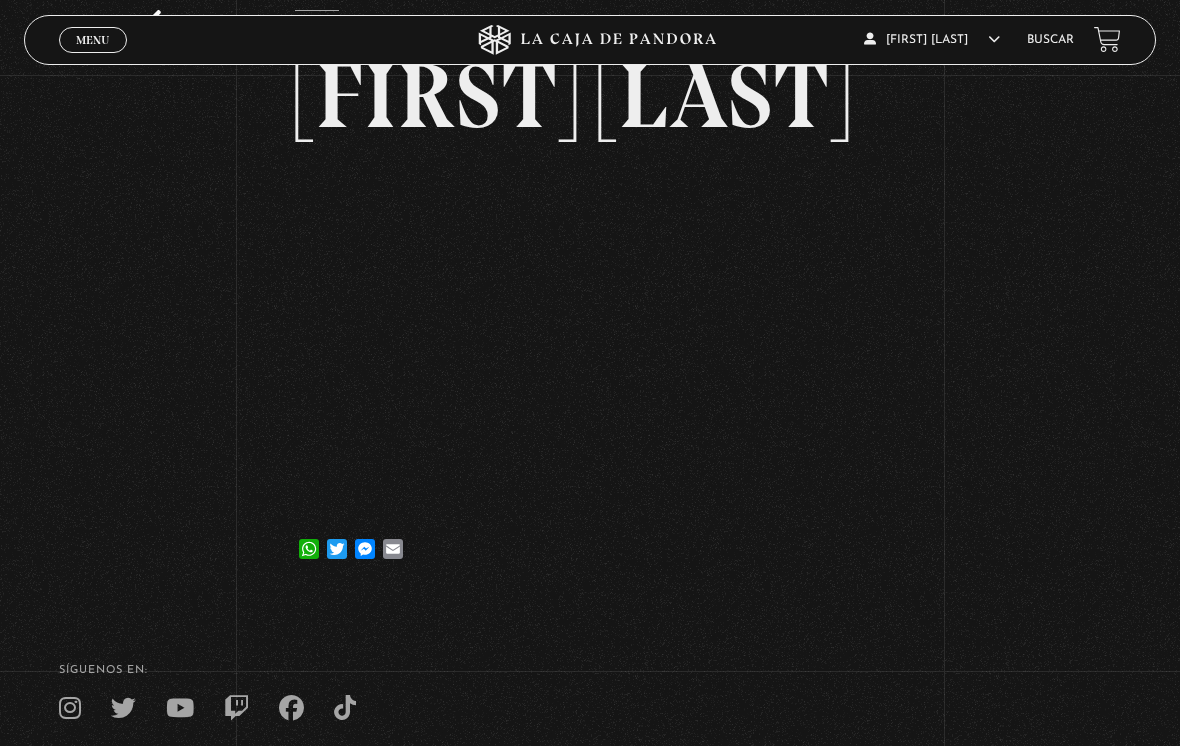 click on "Buscar" at bounding box center [1050, 40] 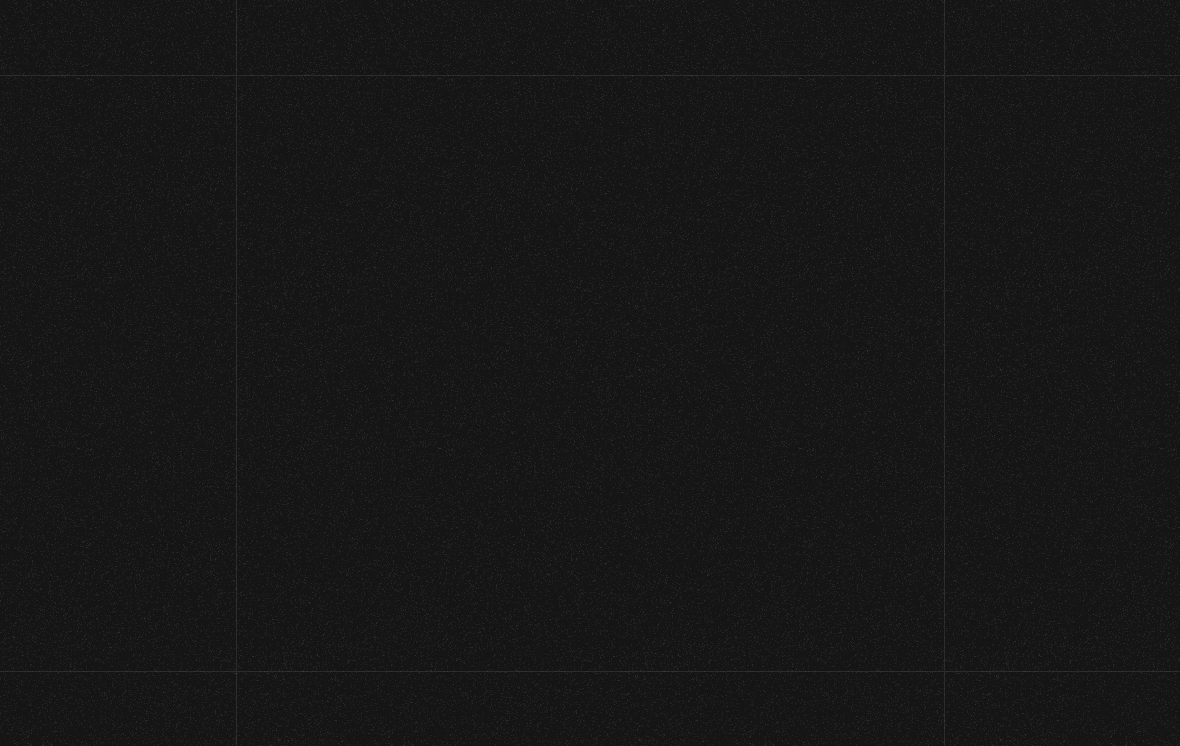scroll, scrollTop: 0, scrollLeft: 0, axis: both 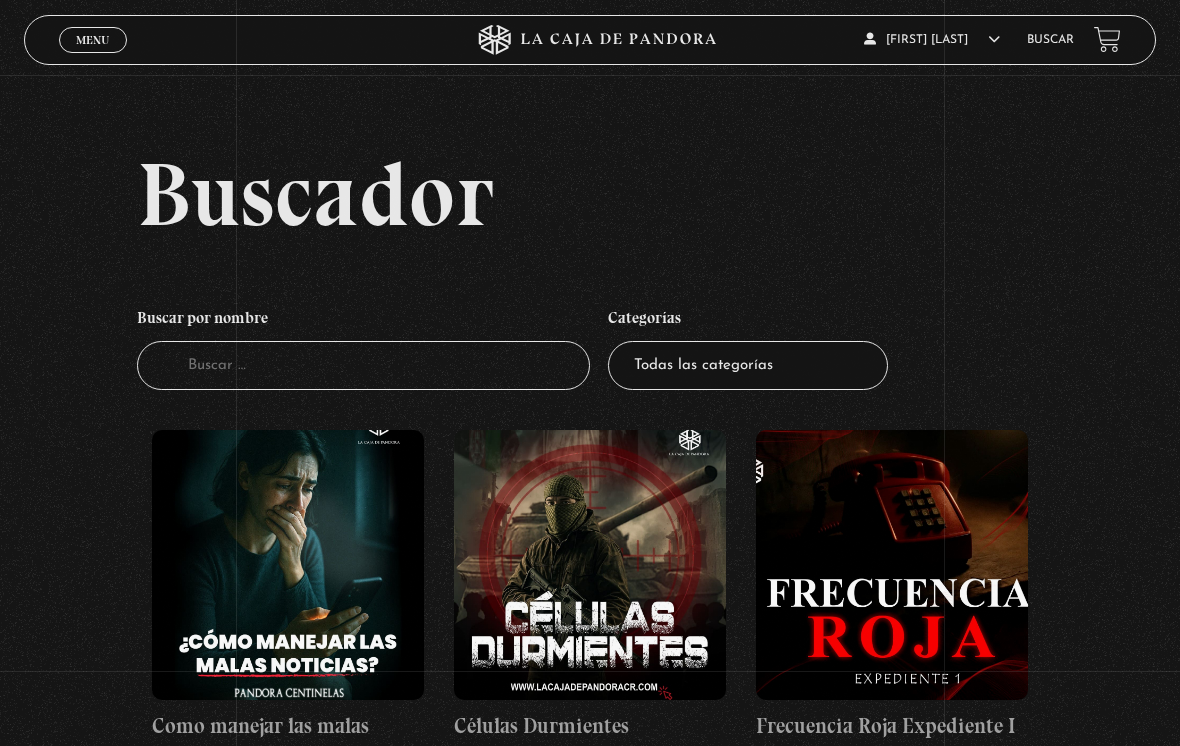 click on "Buscador" at bounding box center (363, 365) 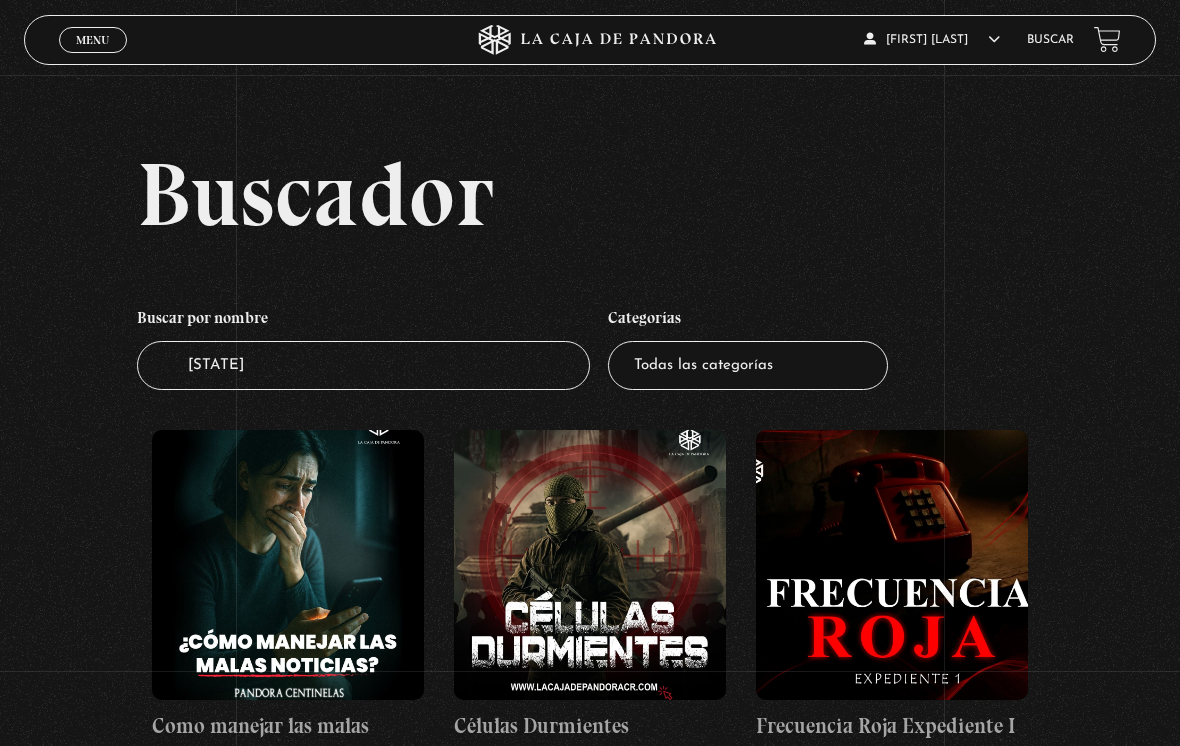 type on "Pachita" 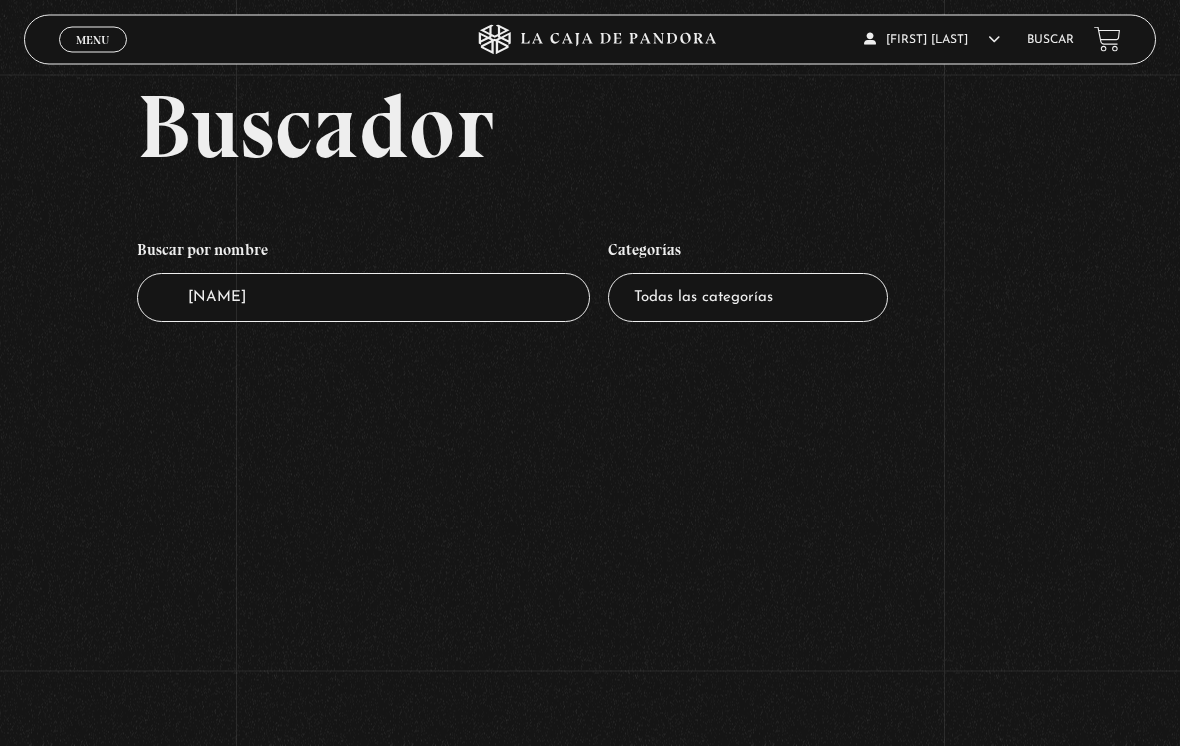 scroll, scrollTop: 65, scrollLeft: 0, axis: vertical 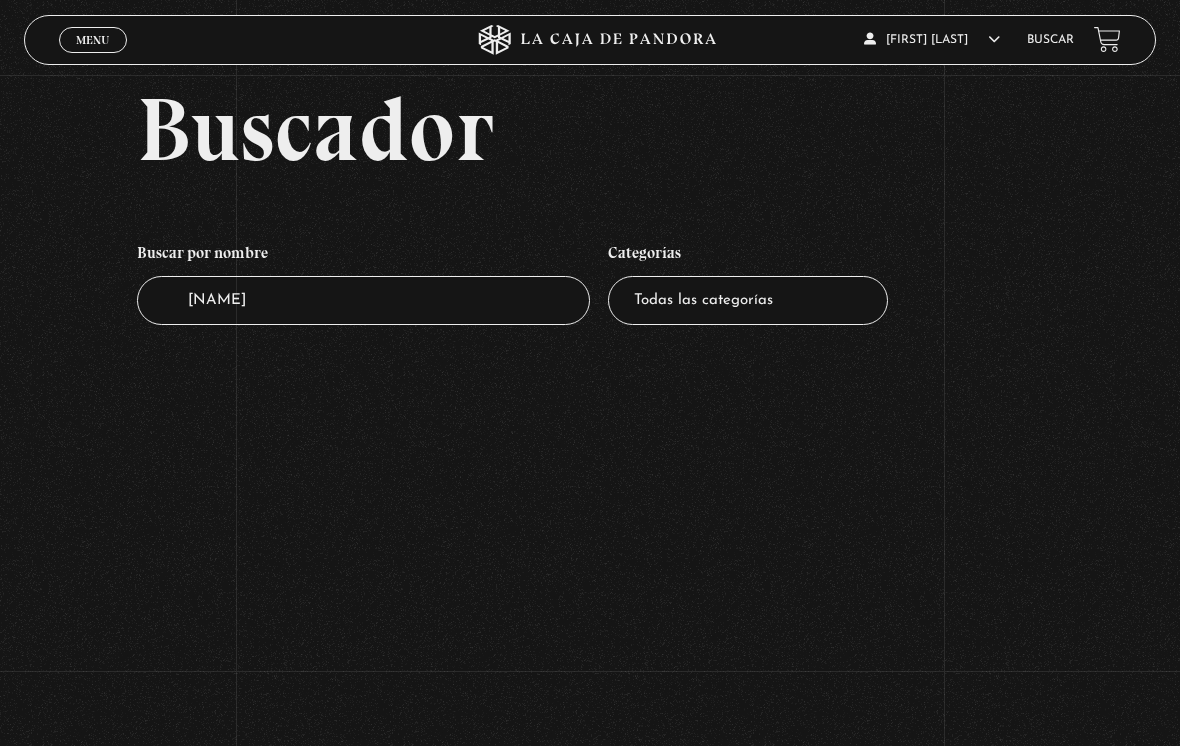click on "Buscar" at bounding box center [1050, 40] 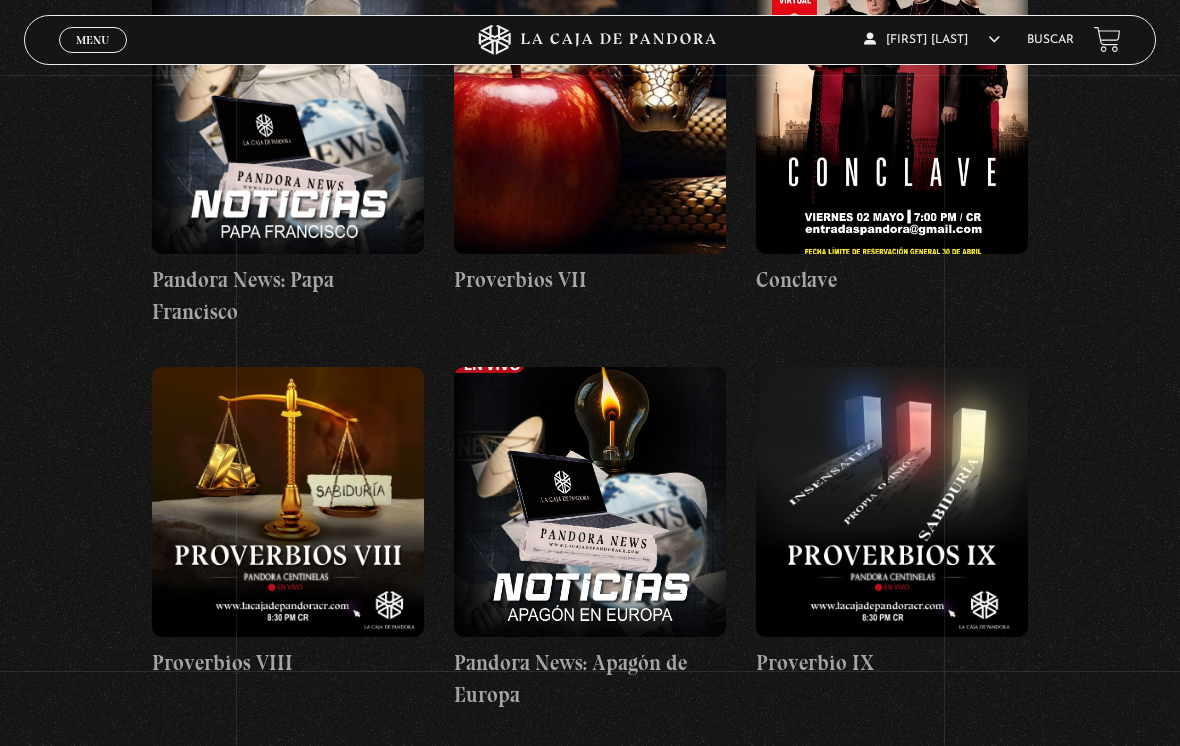scroll, scrollTop: 2691, scrollLeft: 0, axis: vertical 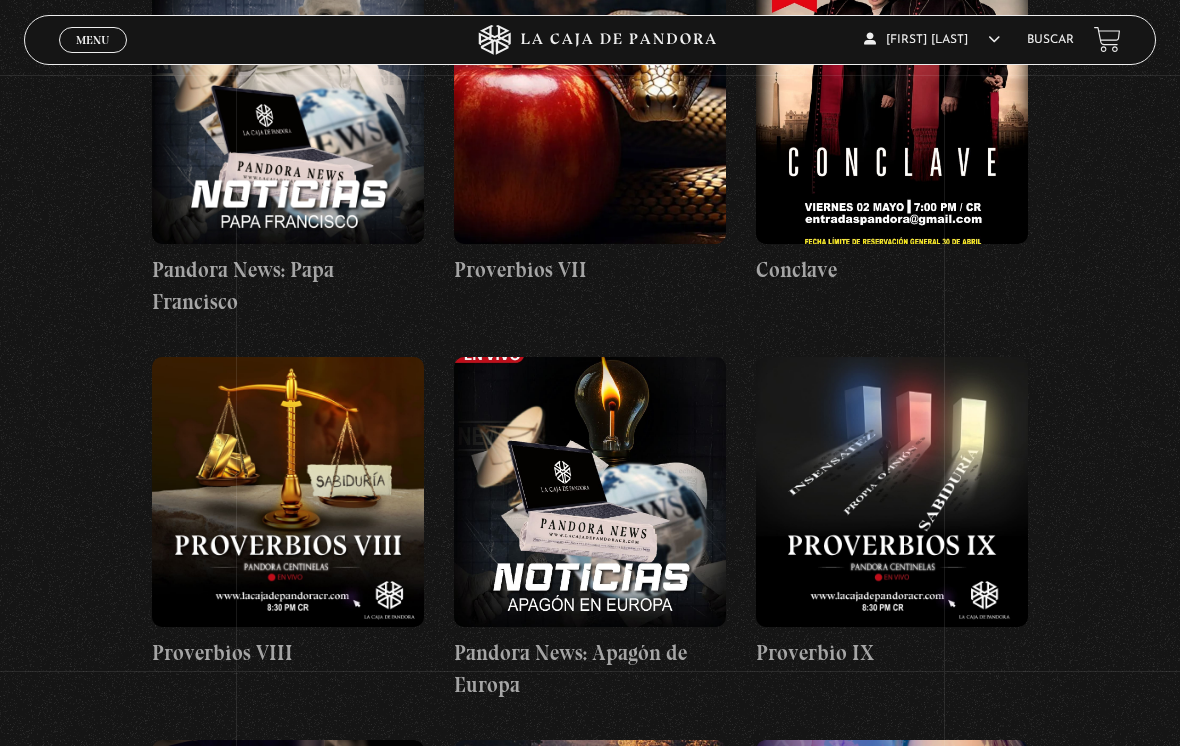 click on "Menu" at bounding box center (92, 40) 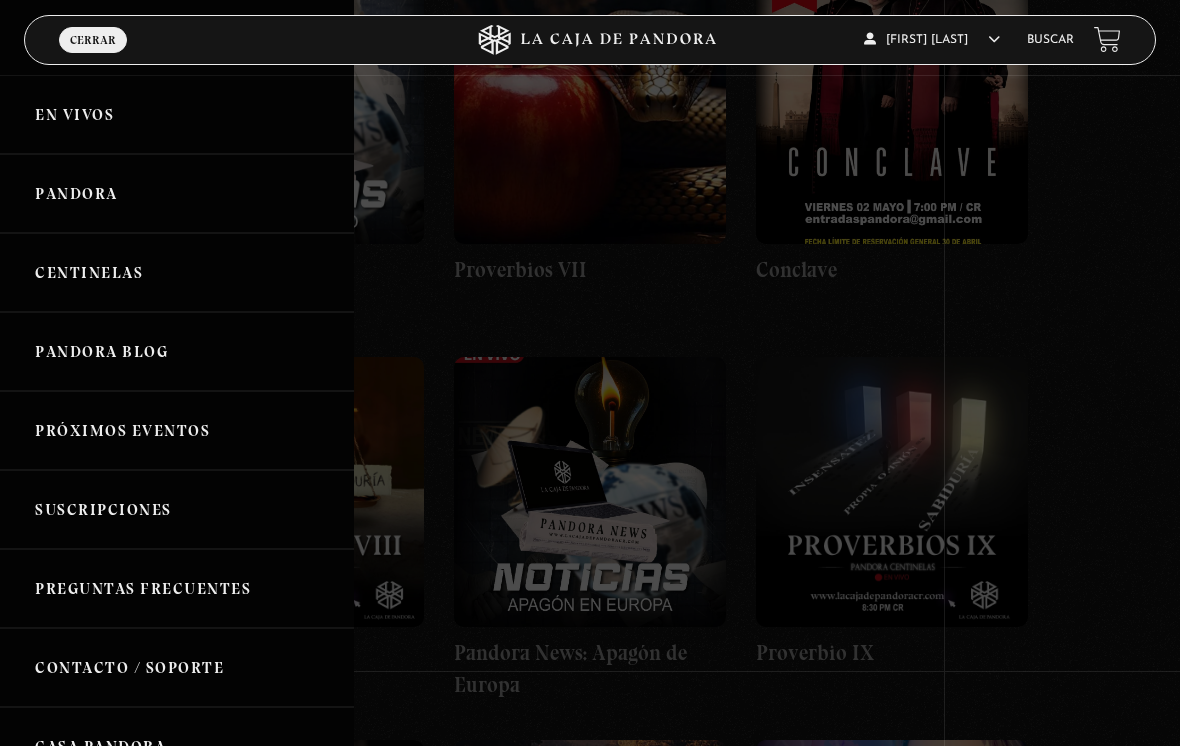 click on "Pandora" at bounding box center [177, 193] 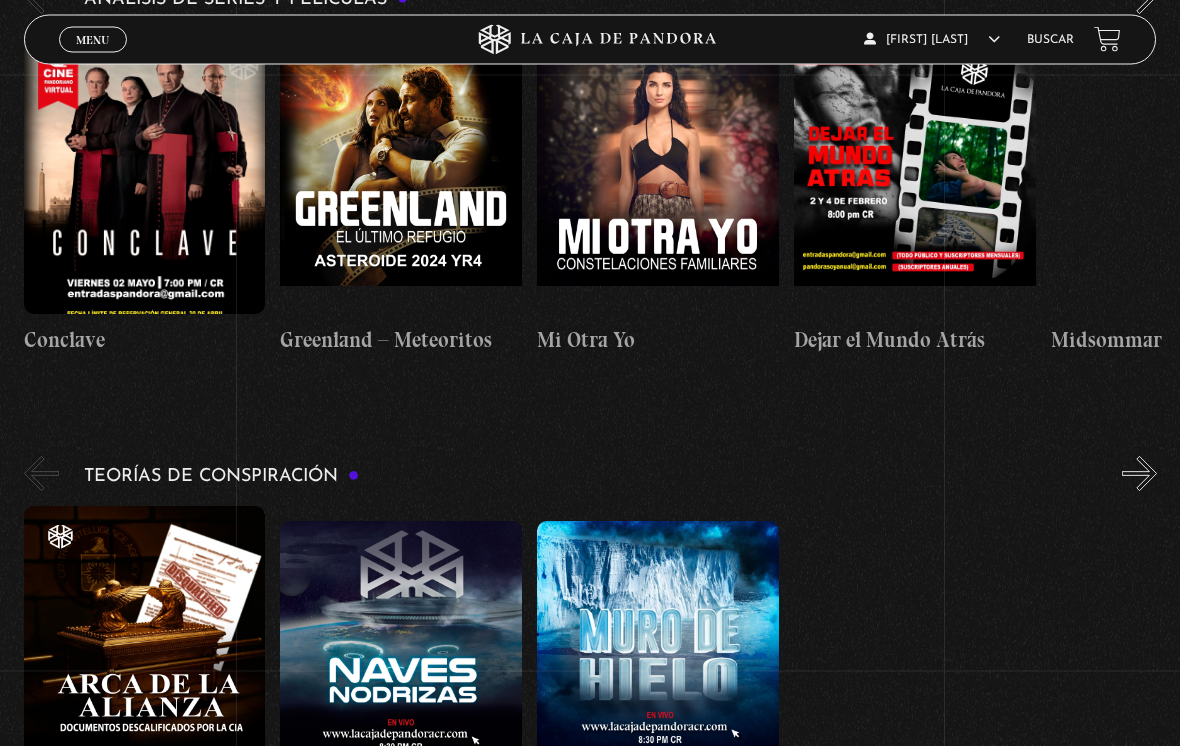 scroll, scrollTop: 2345, scrollLeft: 0, axis: vertical 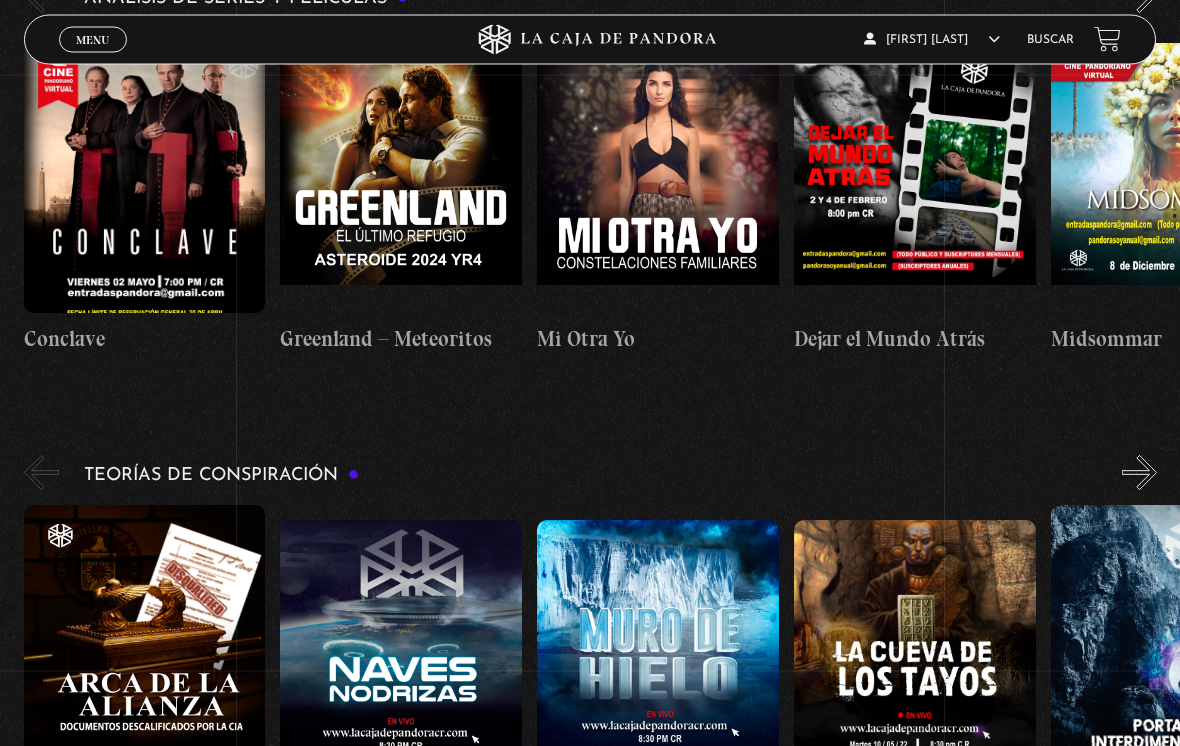 click at bounding box center [658, 179] 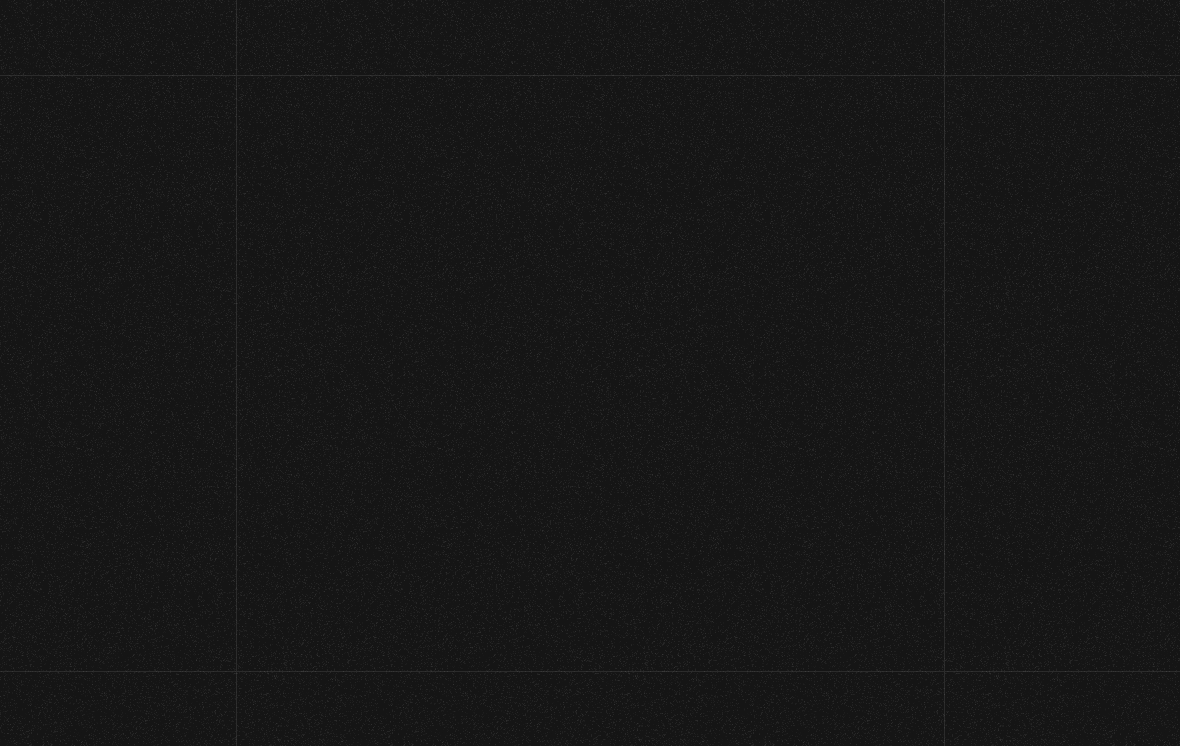 scroll, scrollTop: 0, scrollLeft: 0, axis: both 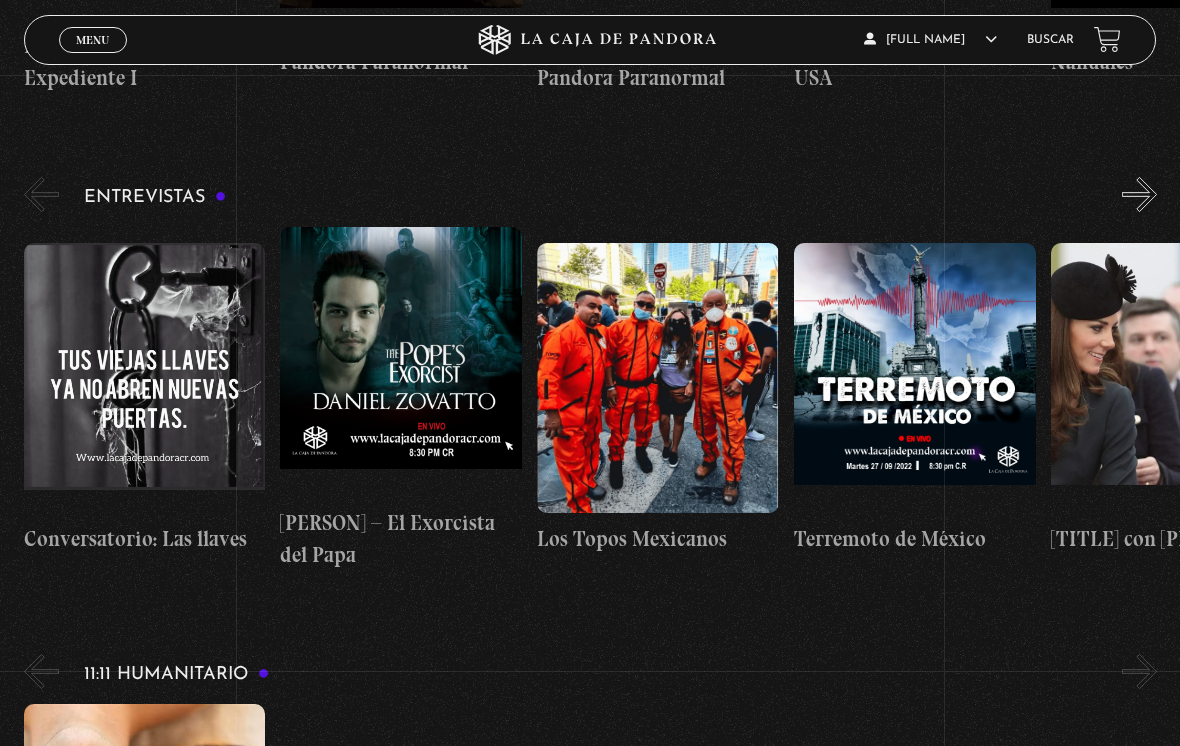 click at bounding box center [145, 378] 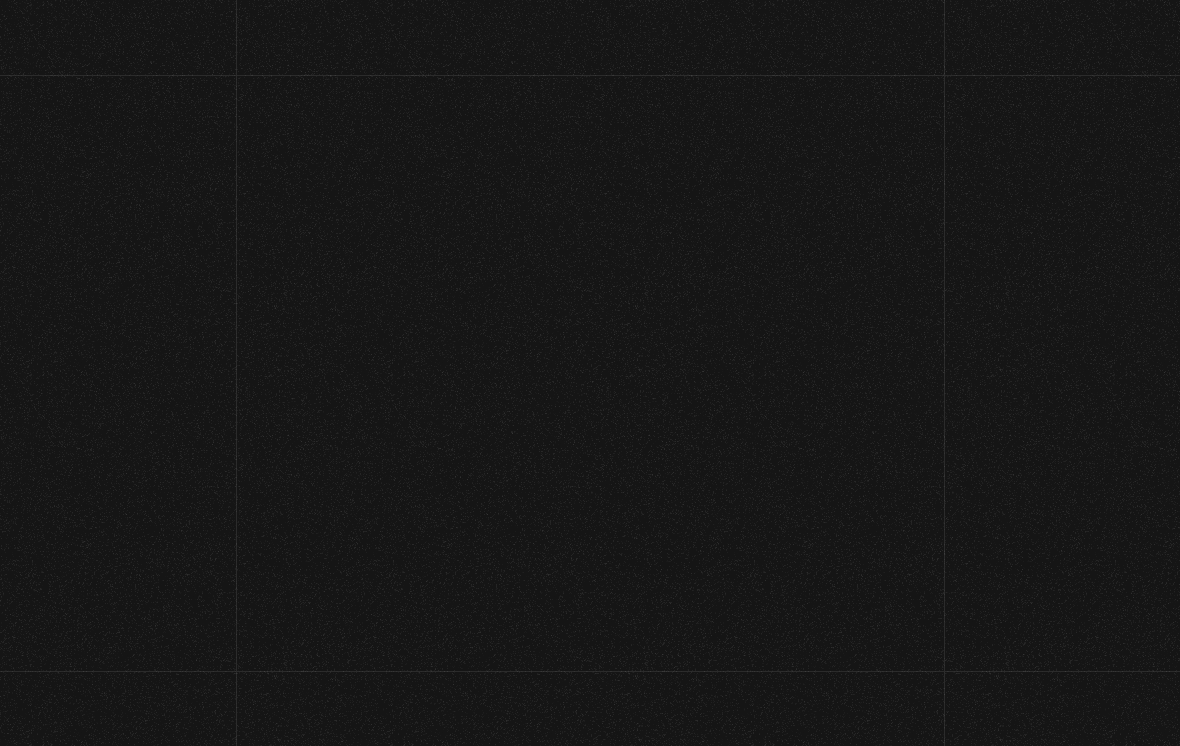 scroll, scrollTop: 0, scrollLeft: 0, axis: both 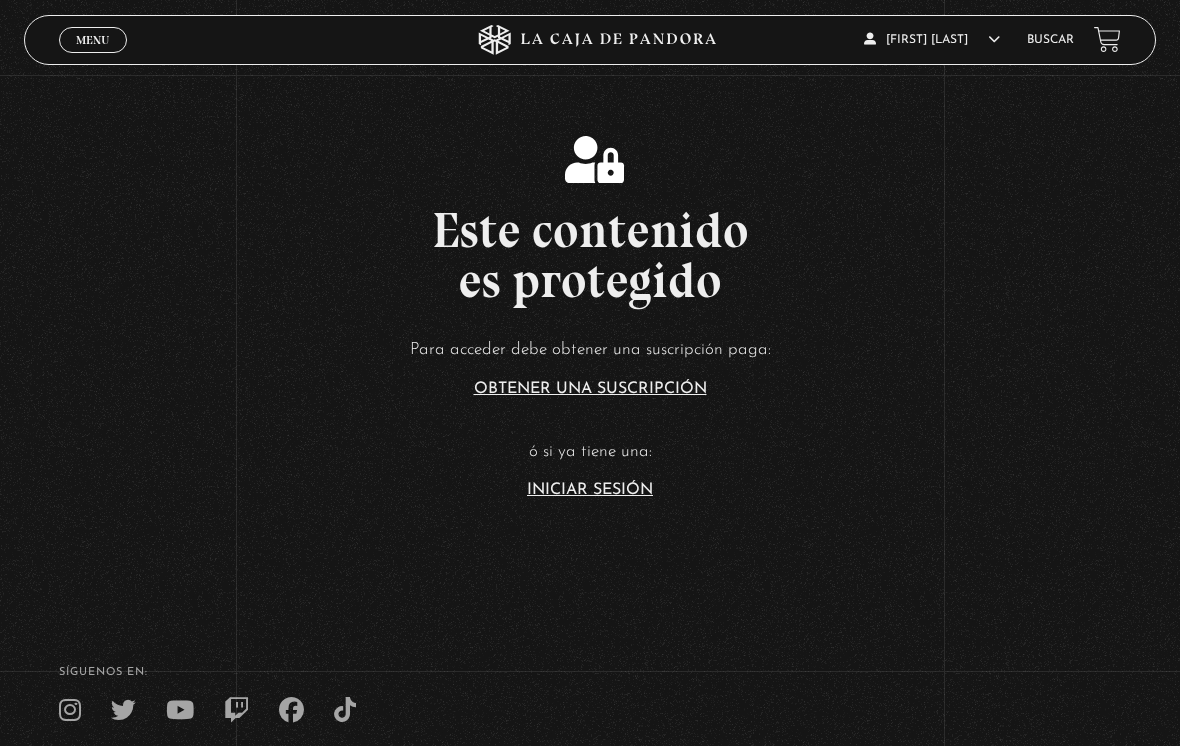 click on "Menu Cerrar" at bounding box center [93, 40] 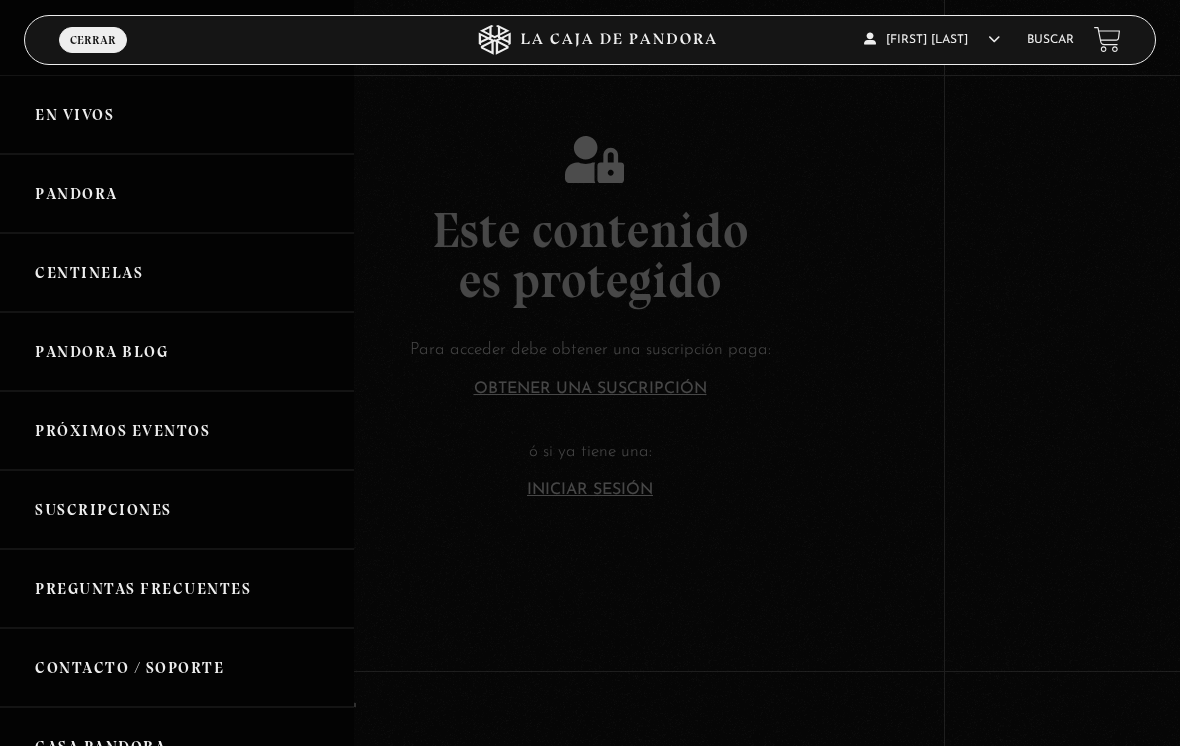 click on "Próximos Eventos" at bounding box center (177, 430) 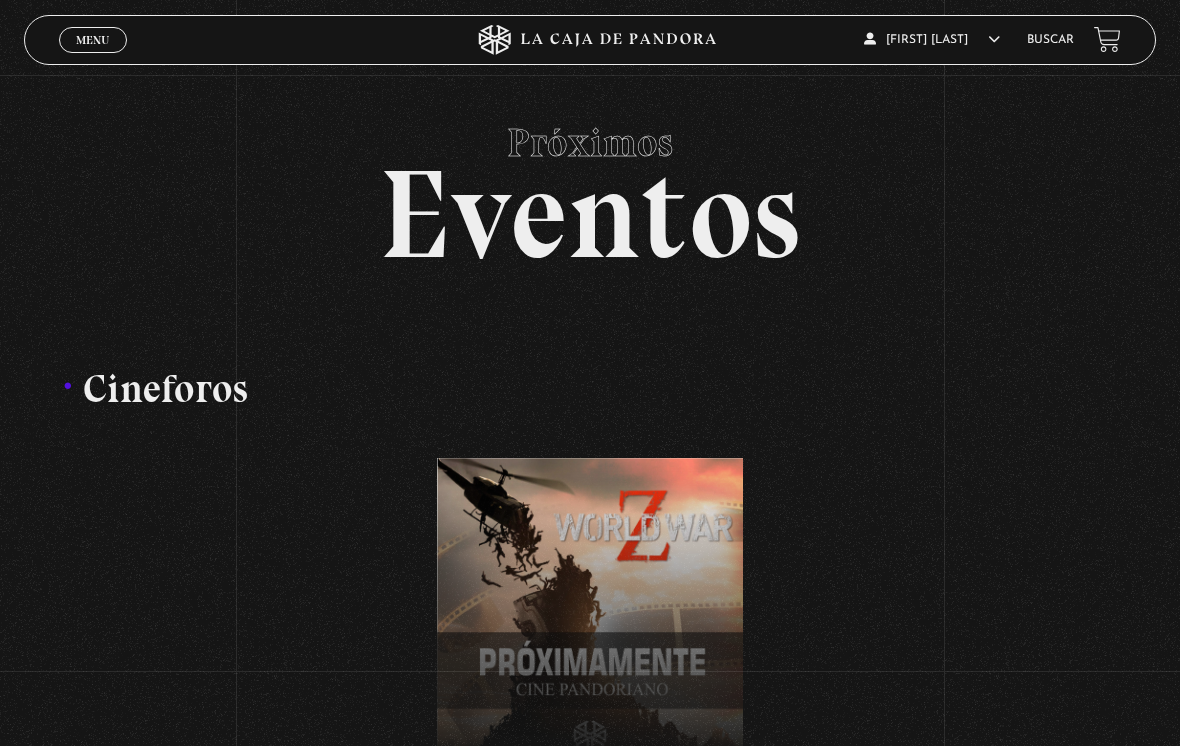 scroll, scrollTop: 0, scrollLeft: 0, axis: both 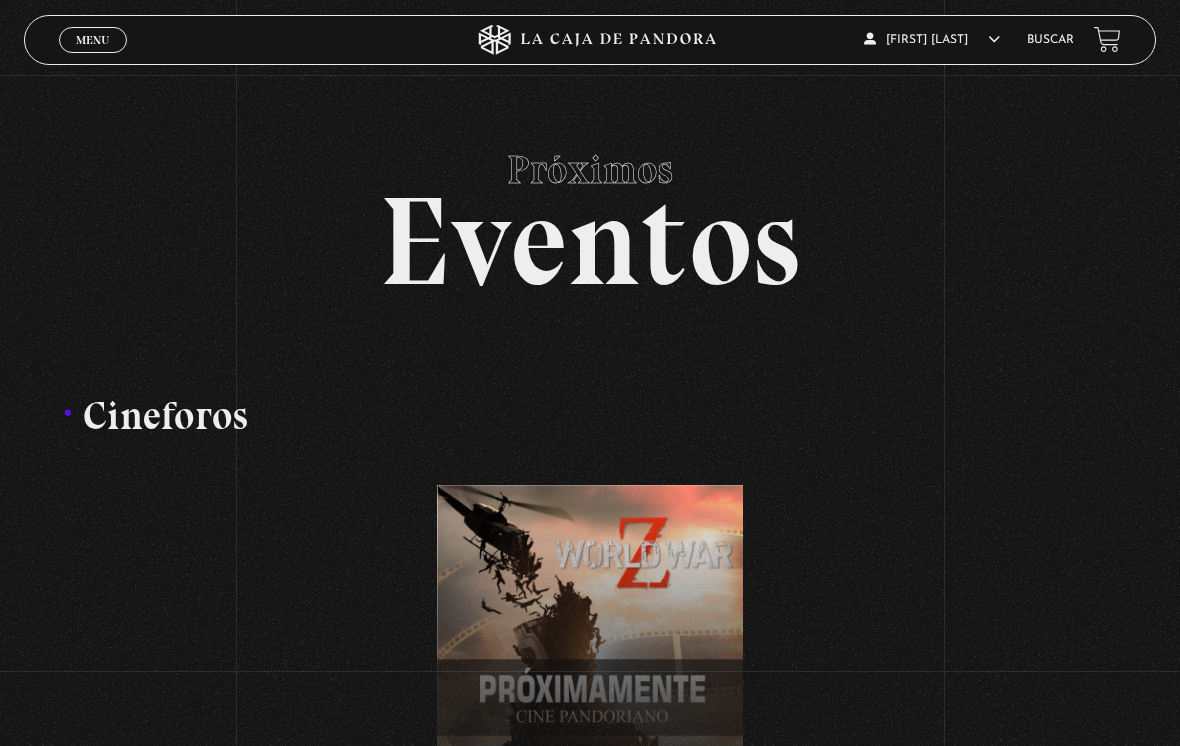 click on "Buscar" at bounding box center (1050, 40) 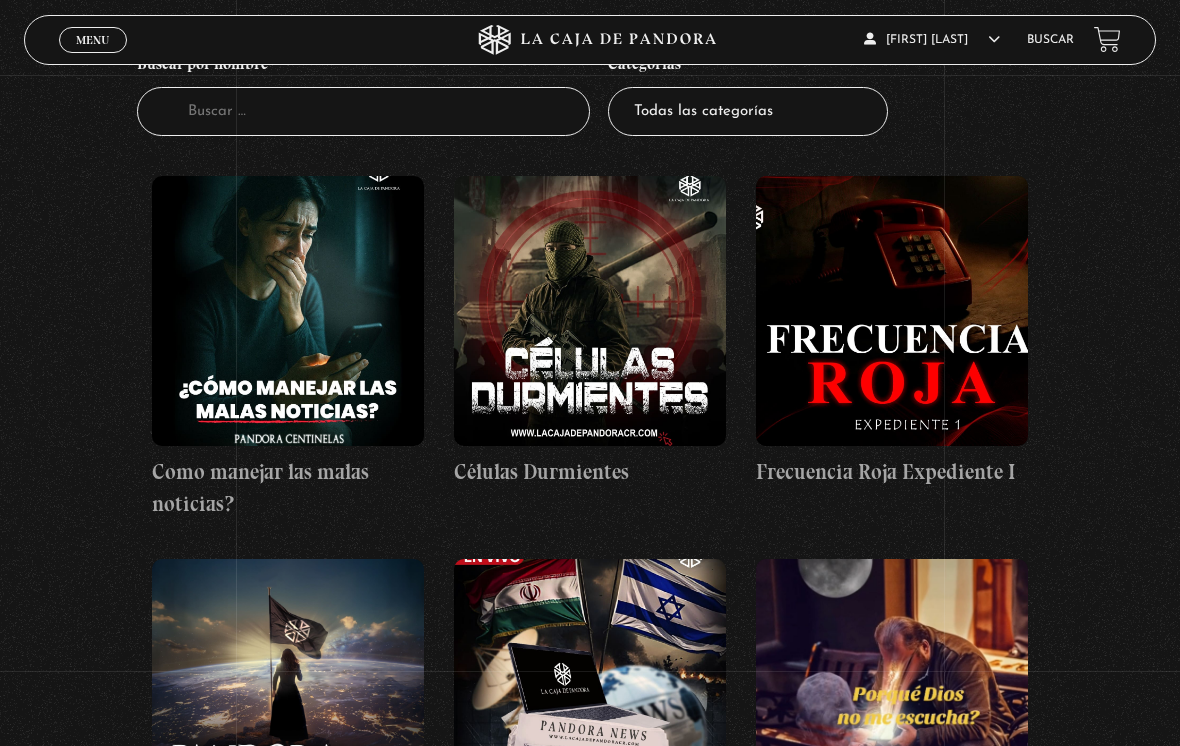 scroll, scrollTop: 0, scrollLeft: 0, axis: both 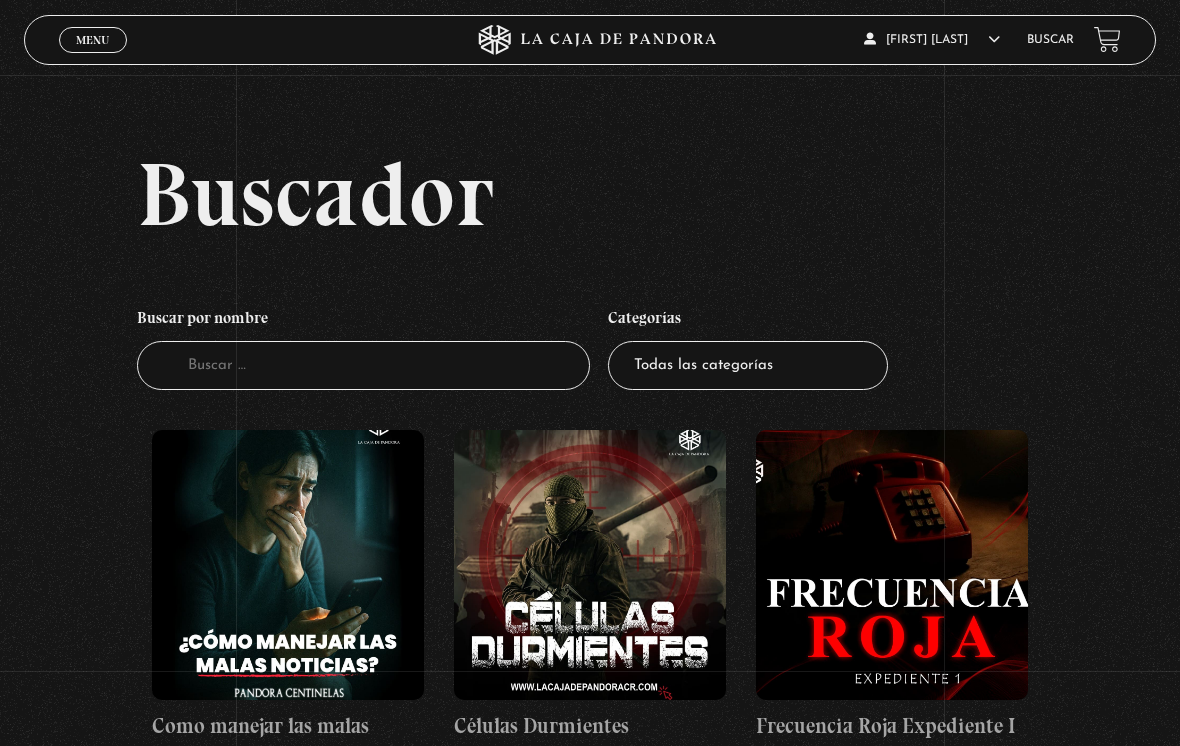 click on "Todas las categorías
11:11 Humanitario  (1)
Amo los Lunes  (2)
Análisis de series y películas  (22)
Asesinos Seriales  (2)
Centinelas  (113)
Charlas  (8)
Entrevistas  (7)
Hacktivismo  (5)
Mercado  (1)
Mundo Espiritual  (20)
Nuevo Orden Mundial NWO  (80)
Pandora Bio  (24)
Pandora Prepper  (23)
Pandora Tour  (3)
Paranormal  (11)
Pastelería  (1)
Peligros en la web  (4)
Regulares  (1)
Teorías de Conspiración  (7)" at bounding box center [748, 365] 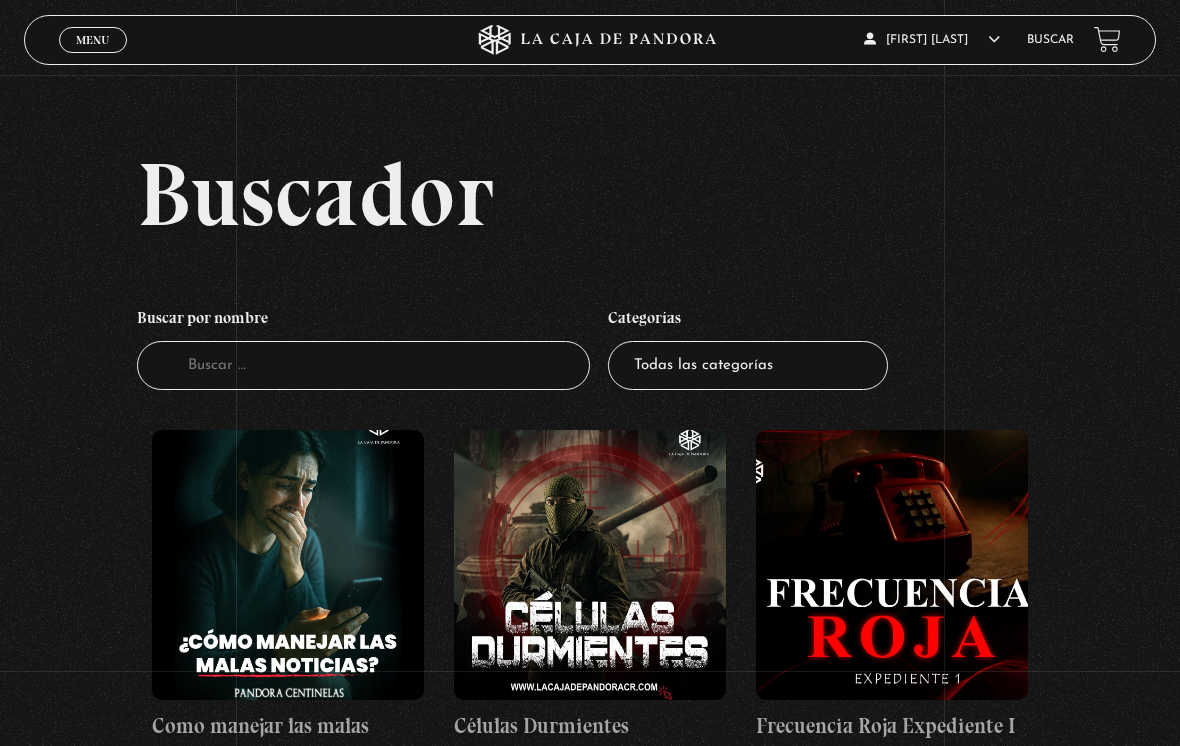 select on "mundo-espiritual" 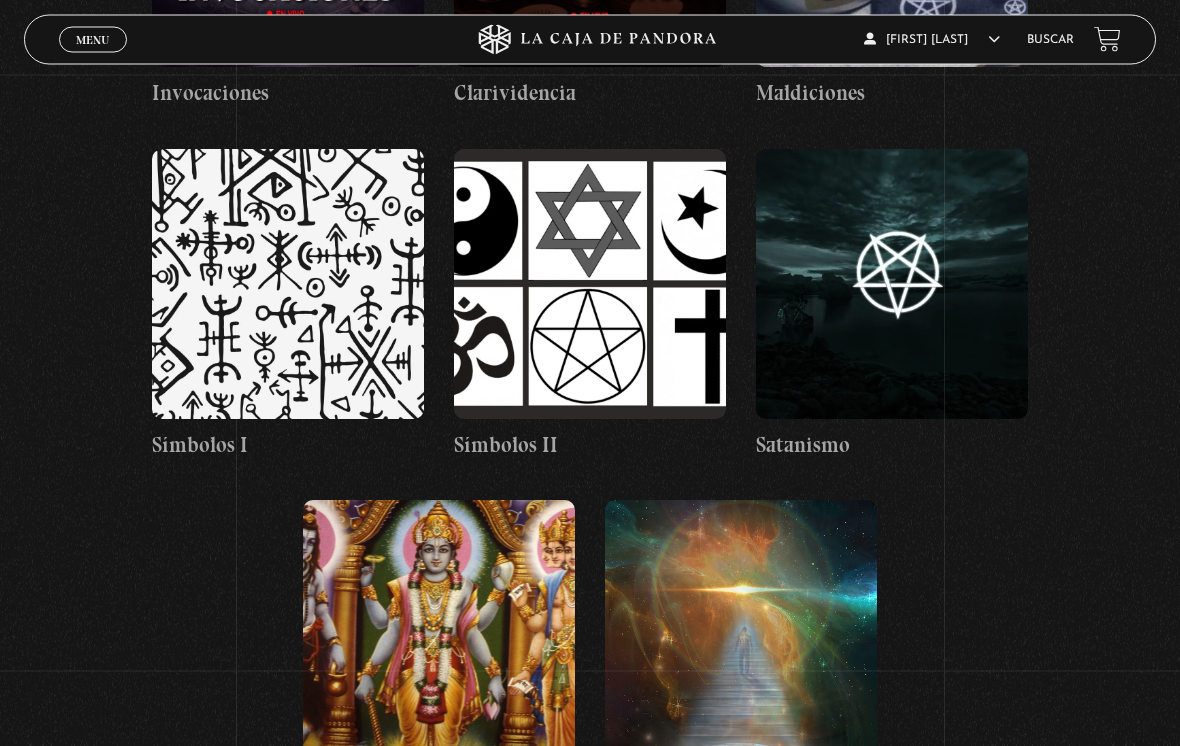 scroll, scrollTop: 2108, scrollLeft: 0, axis: vertical 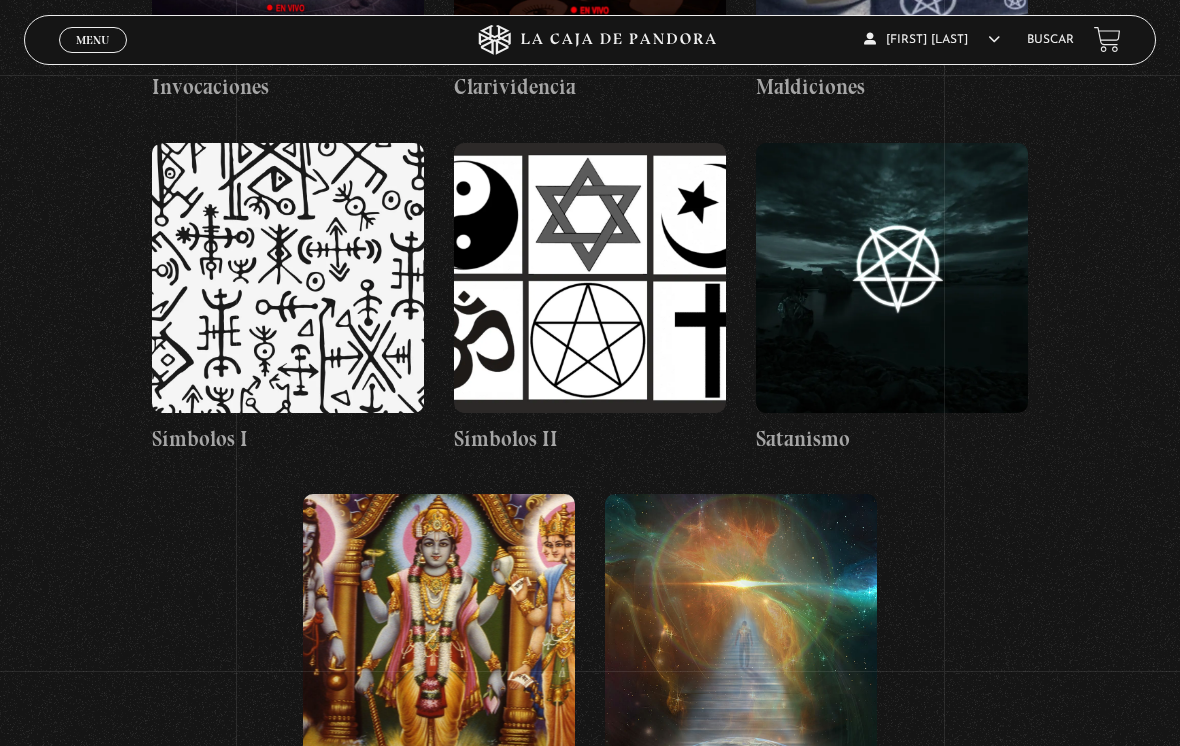click at bounding box center (288, 278) 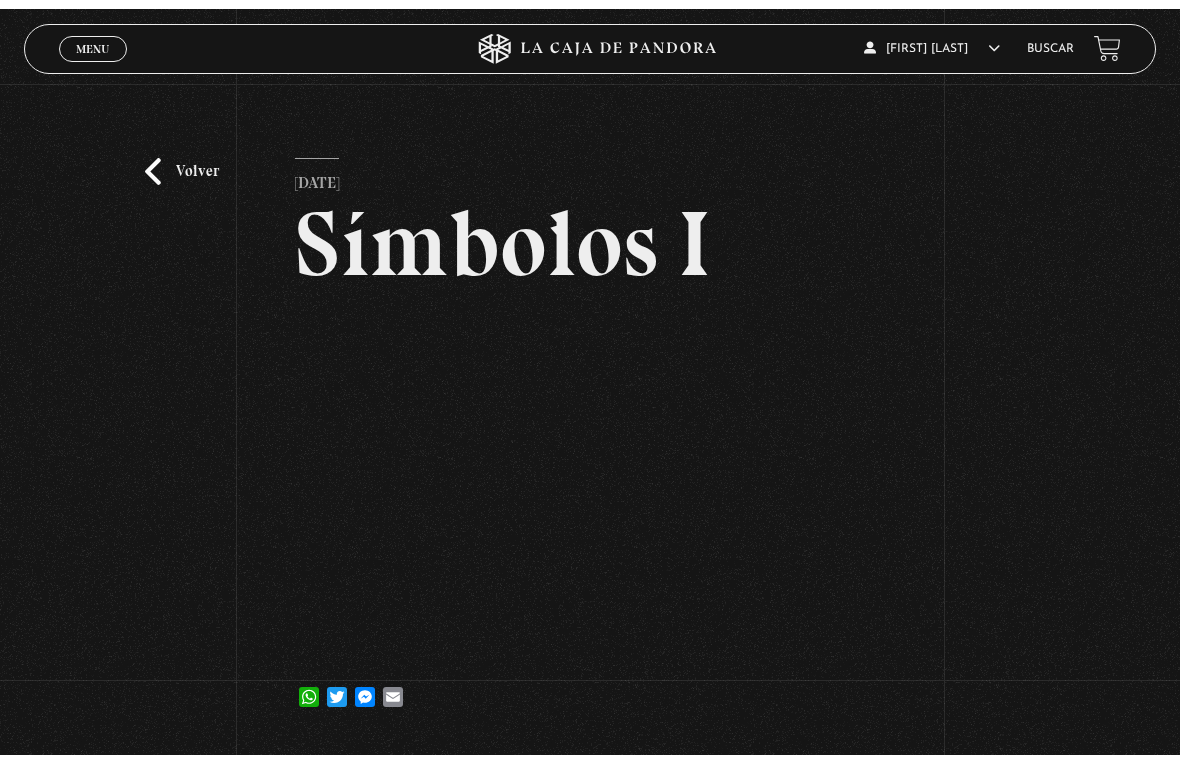 scroll, scrollTop: 24, scrollLeft: 0, axis: vertical 